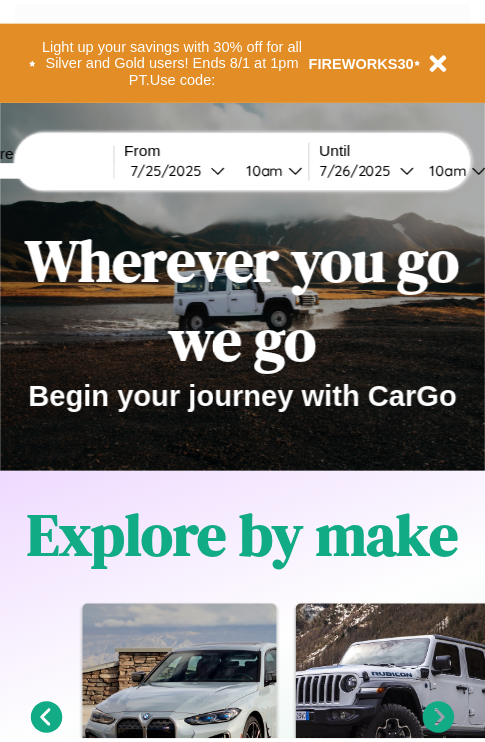 scroll, scrollTop: 0, scrollLeft: 0, axis: both 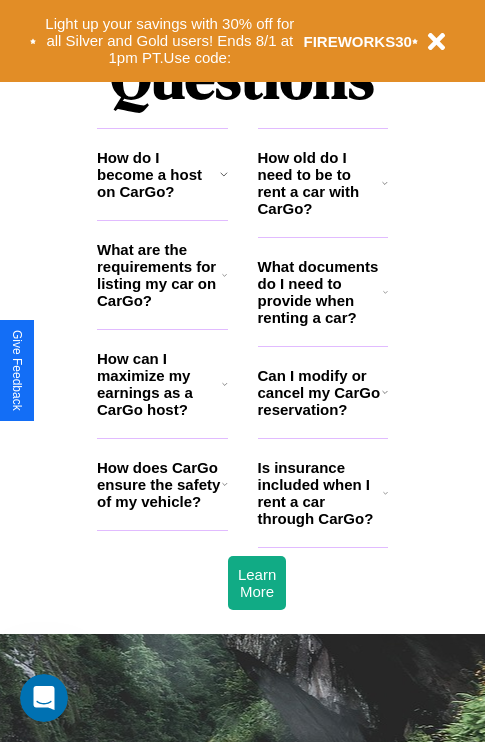 click 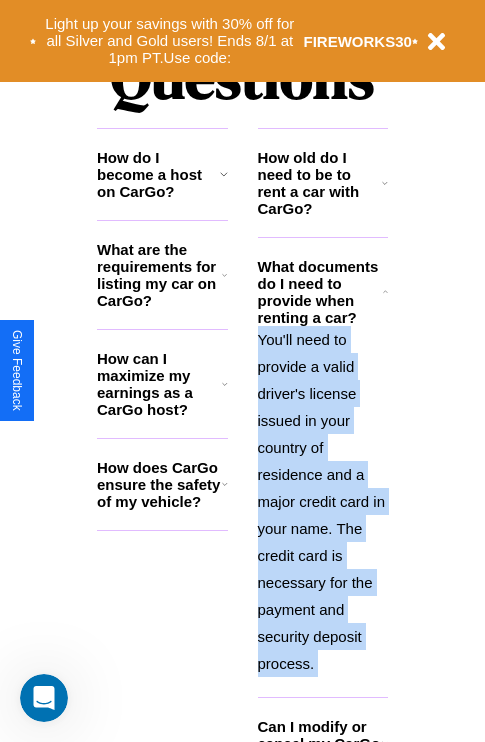 scroll, scrollTop: 2613, scrollLeft: 0, axis: vertical 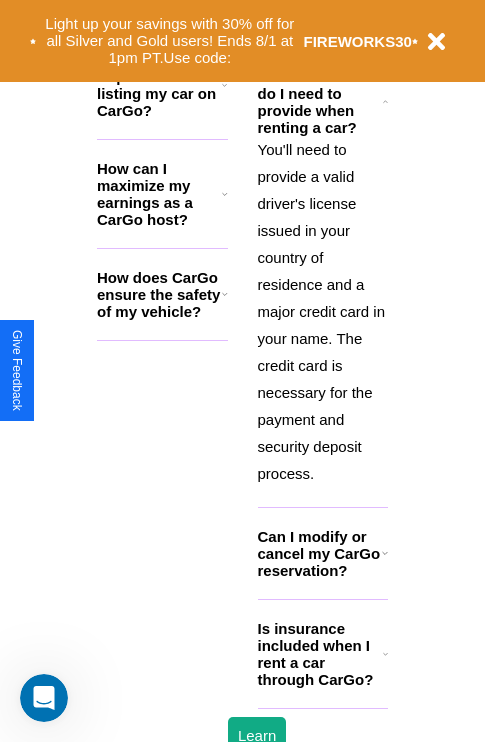 click on "Is insurance included when I rent a car through CarGo?" at bounding box center (320, 654) 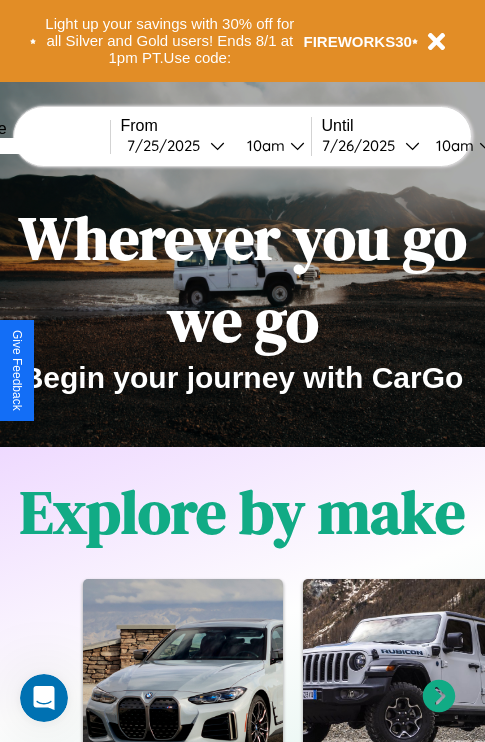 scroll, scrollTop: 0, scrollLeft: 0, axis: both 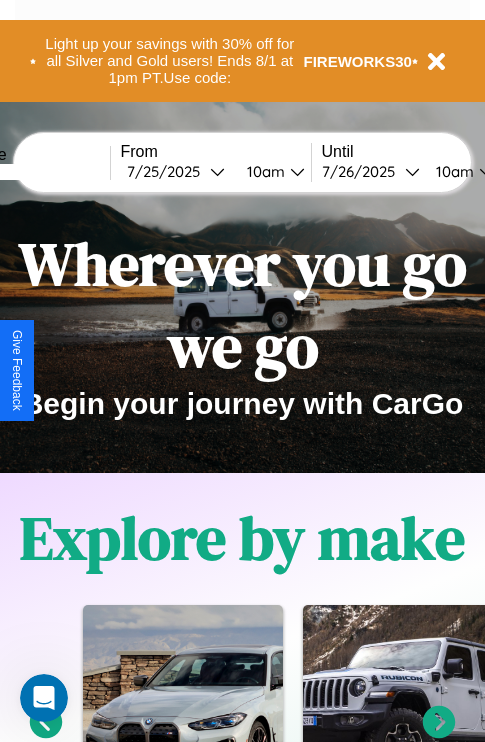 click at bounding box center [35, 172] 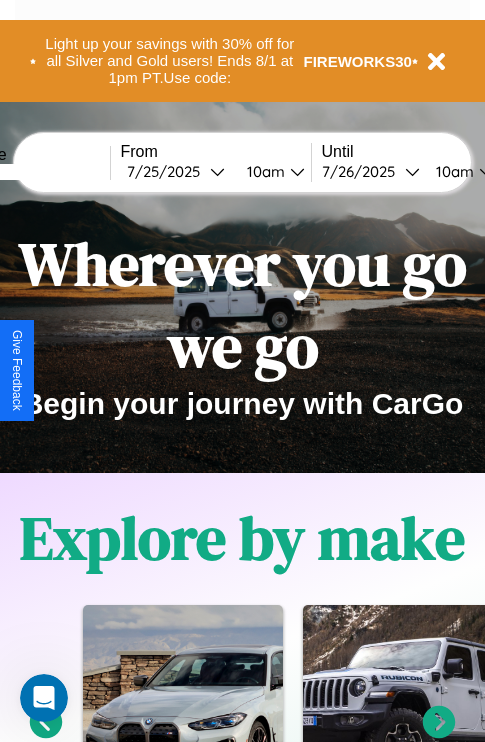 type on "******" 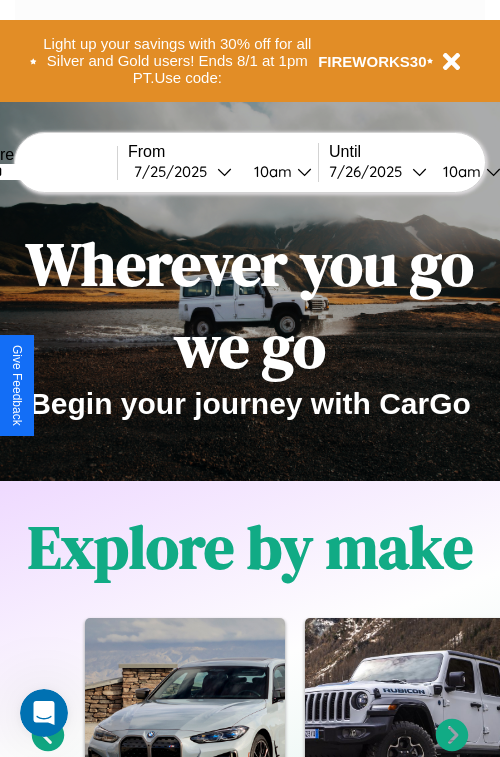select on "*" 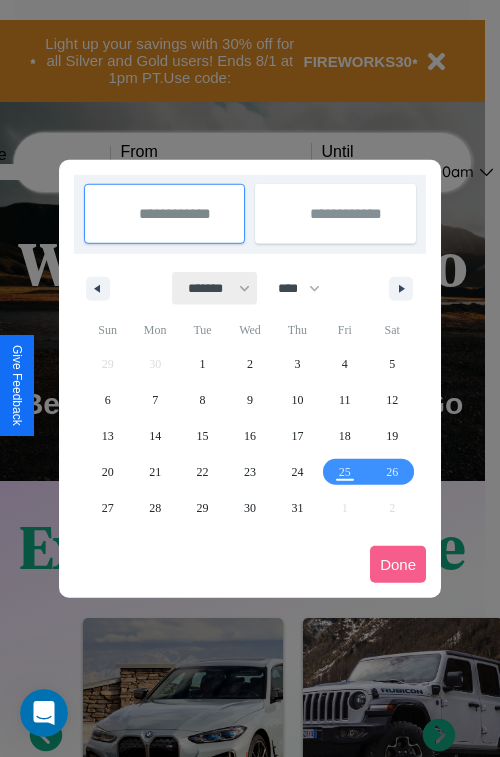 click on "******* ******** ***** ***** *** **** **** ****** ********* ******* ******** ********" at bounding box center (215, 288) 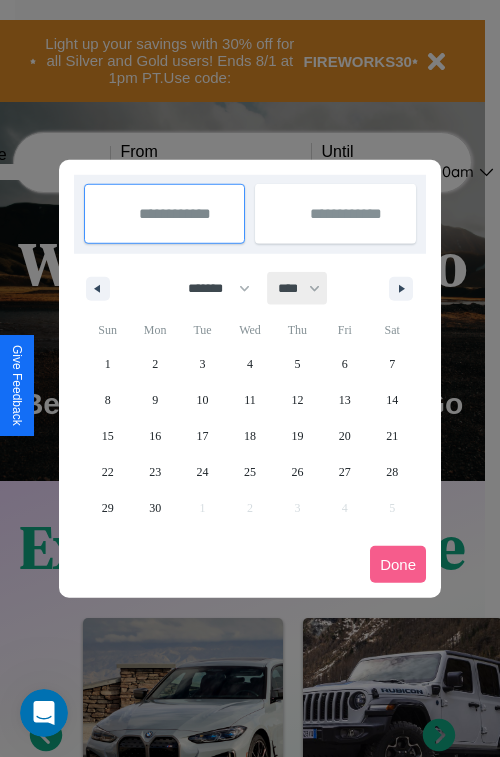click on "**** **** **** **** **** **** **** **** **** **** **** **** **** **** **** **** **** **** **** **** **** **** **** **** **** **** **** **** **** **** **** **** **** **** **** **** **** **** **** **** **** **** **** **** **** **** **** **** **** **** **** **** **** **** **** **** **** **** **** **** **** **** **** **** **** **** **** **** **** **** **** **** **** **** **** **** **** **** **** **** **** **** **** **** **** **** **** **** **** **** **** **** **** **** **** **** **** **** **** **** **** **** **** **** **** **** **** **** **** **** **** **** **** **** **** **** **** **** **** **** ****" at bounding box center (298, 288) 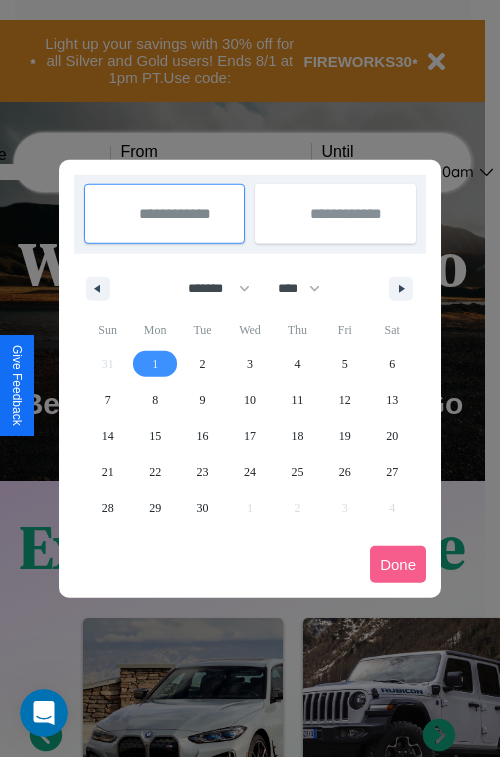 click on "1" at bounding box center (155, 364) 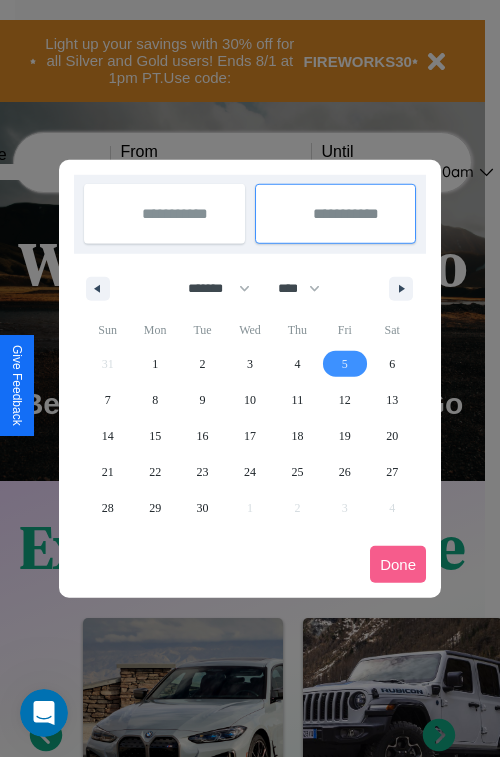 click on "5" at bounding box center (345, 364) 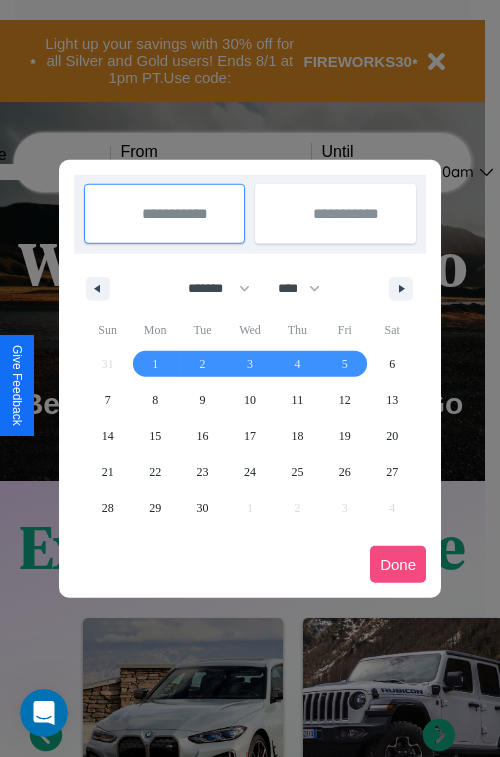 click on "Done" at bounding box center (398, 564) 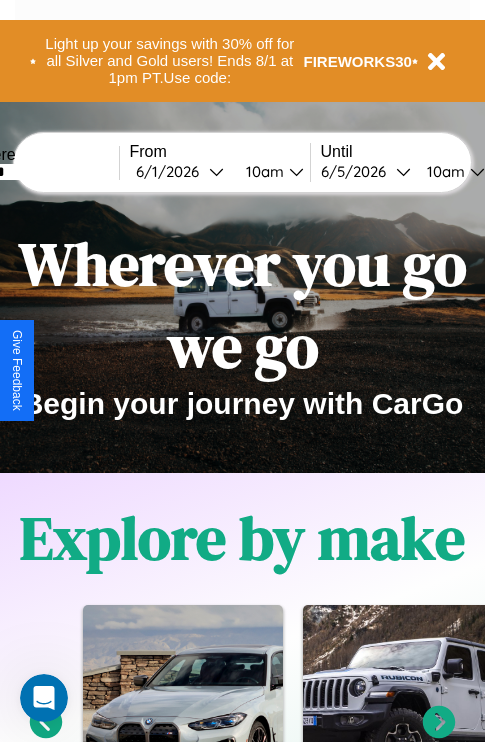 scroll, scrollTop: 0, scrollLeft: 67, axis: horizontal 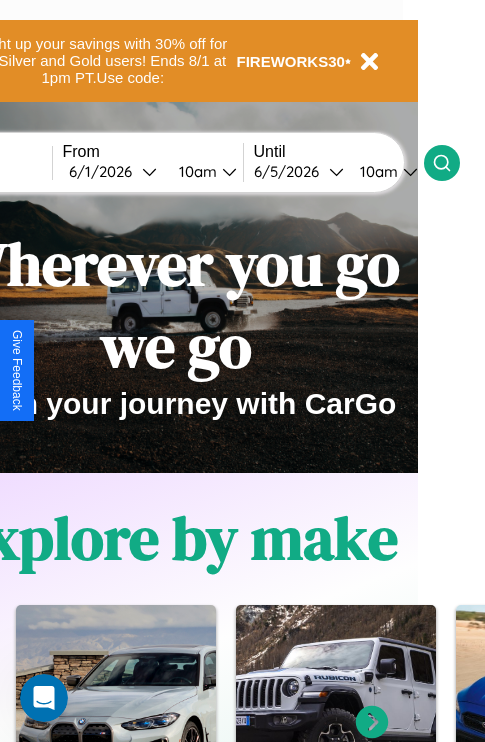 click 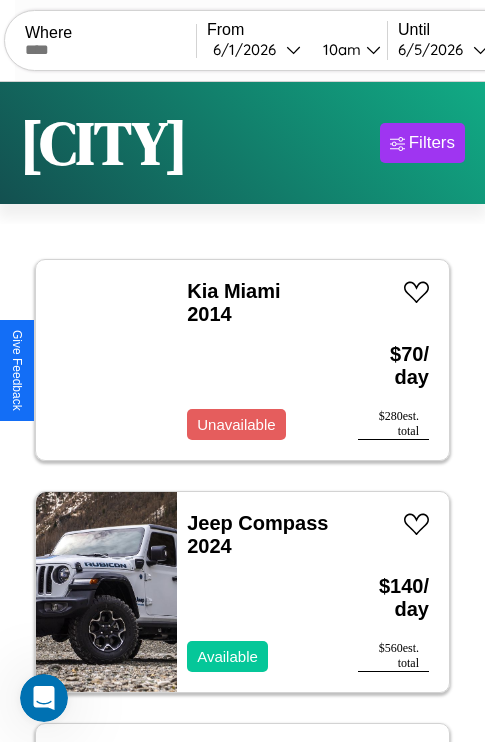 scroll, scrollTop: 66, scrollLeft: 0, axis: vertical 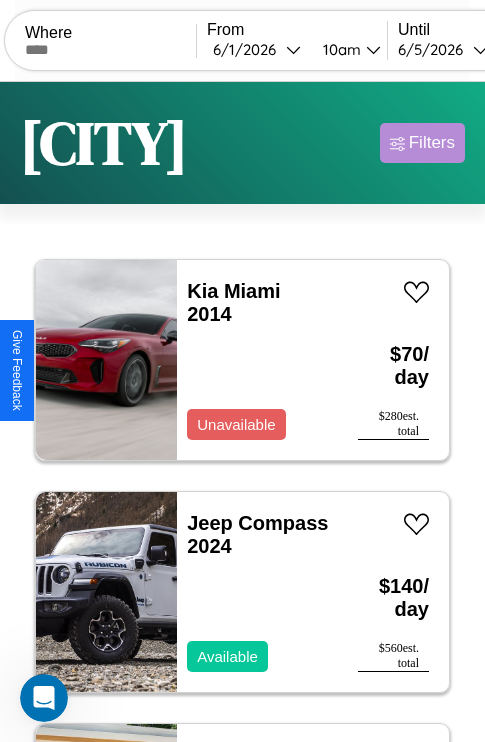 click on "Filters" at bounding box center (432, 143) 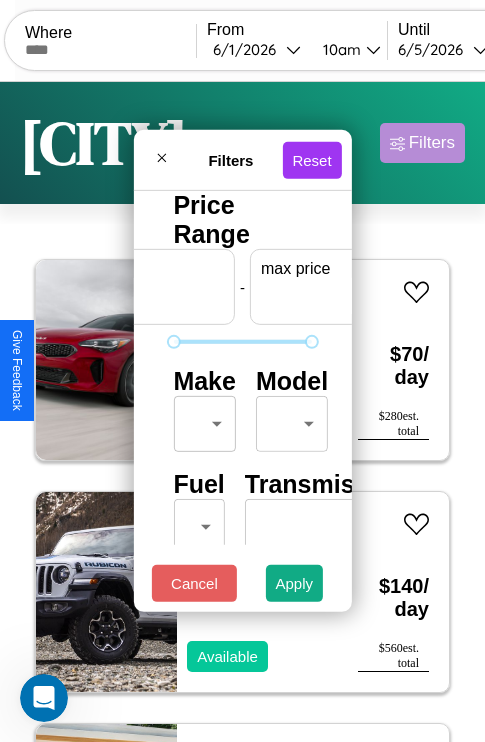 scroll, scrollTop: 0, scrollLeft: 124, axis: horizontal 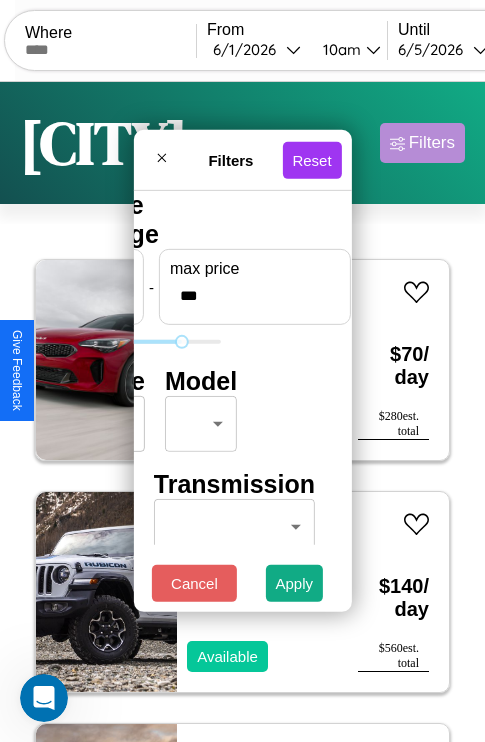 type on "***" 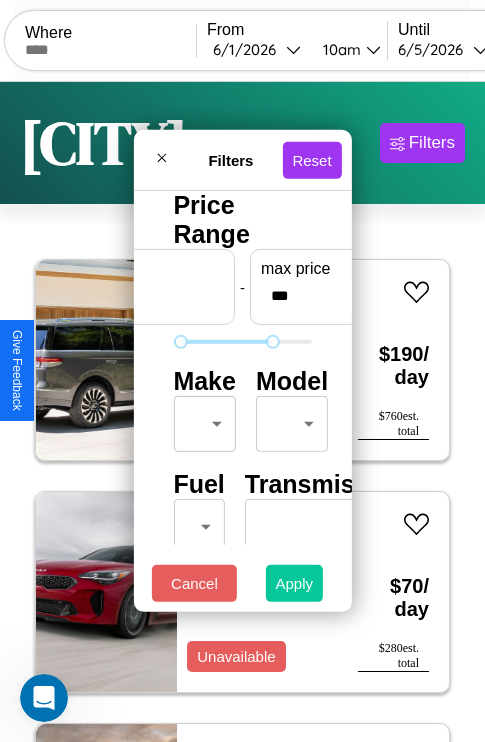 type on "**" 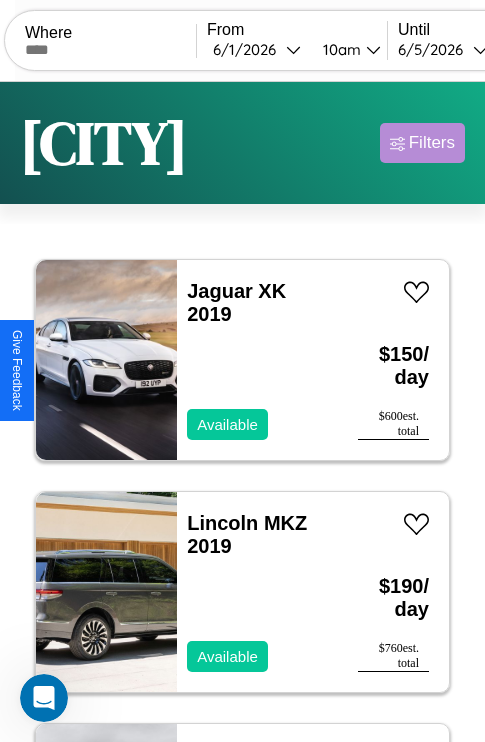 click on "Filters" at bounding box center (432, 143) 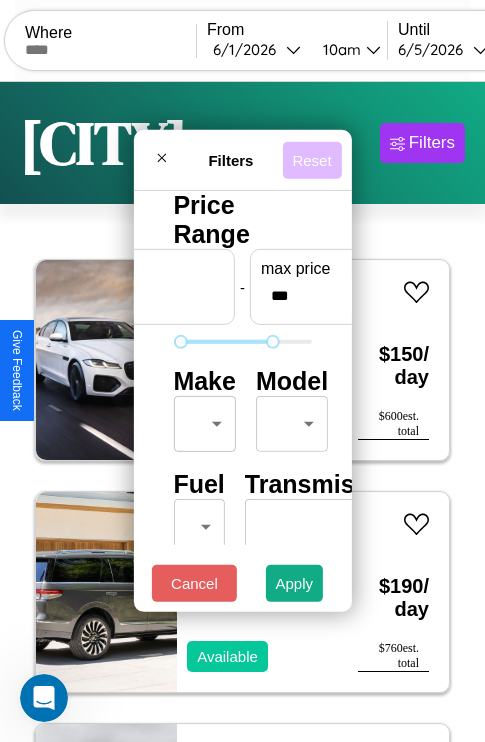 click on "Reset" at bounding box center (311, 159) 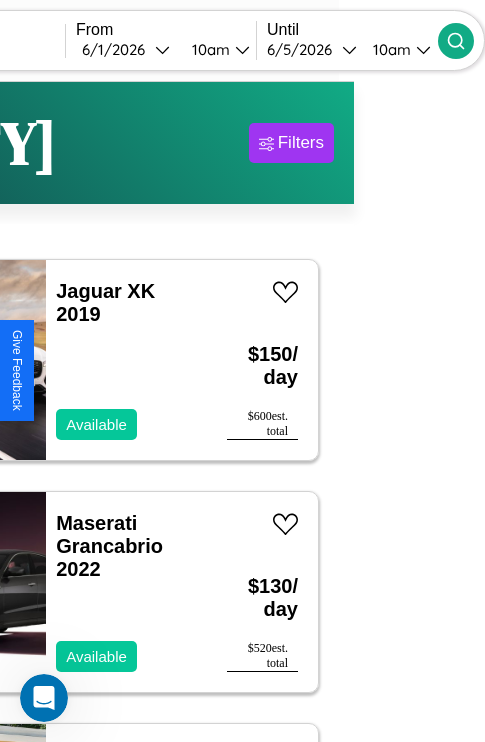 type on "*****" 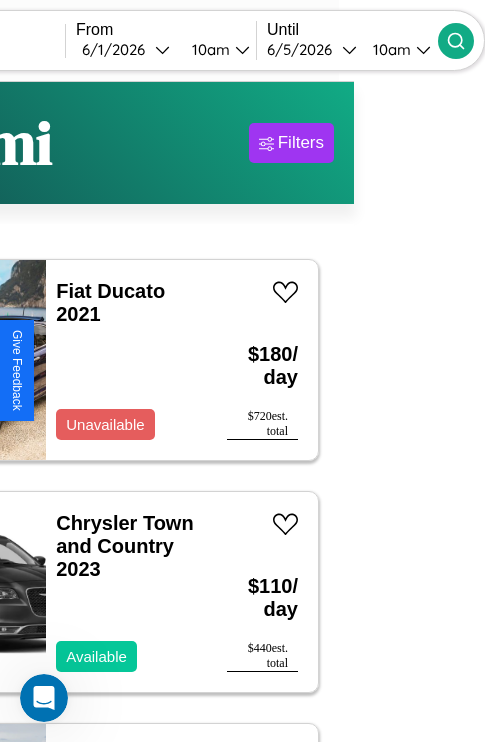 scroll, scrollTop: 51, scrollLeft: 96, axis: both 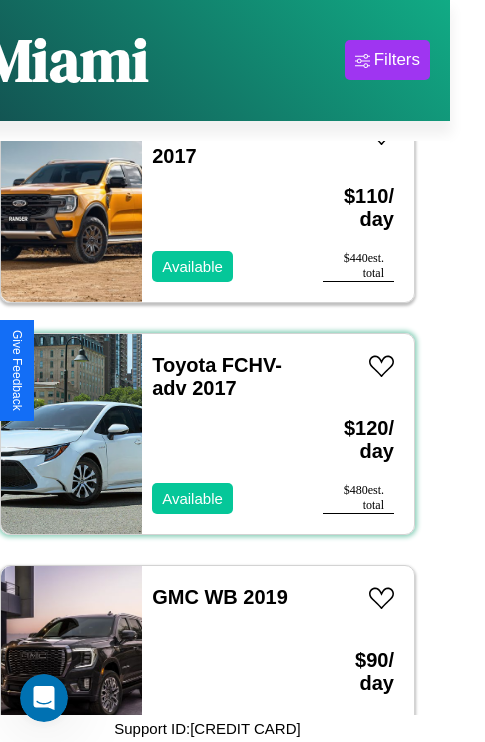 click on "Toyota   FCHV-adv   2017 Available" at bounding box center [222, 434] 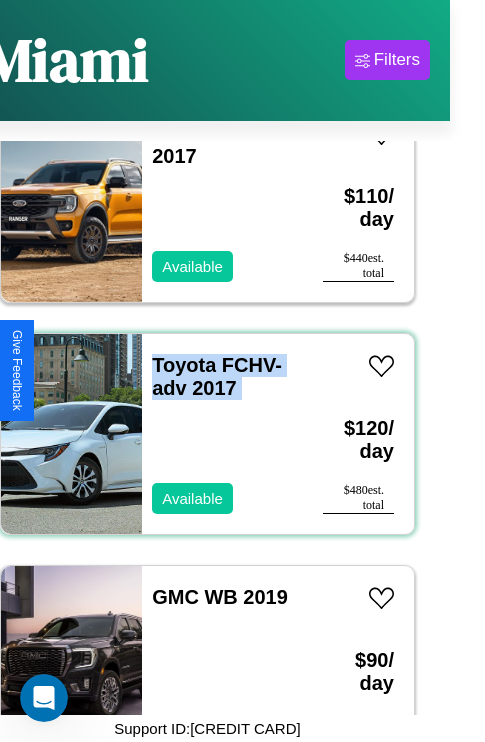 click on "Toyota   FCHV-adv   2017 Available" at bounding box center (222, 434) 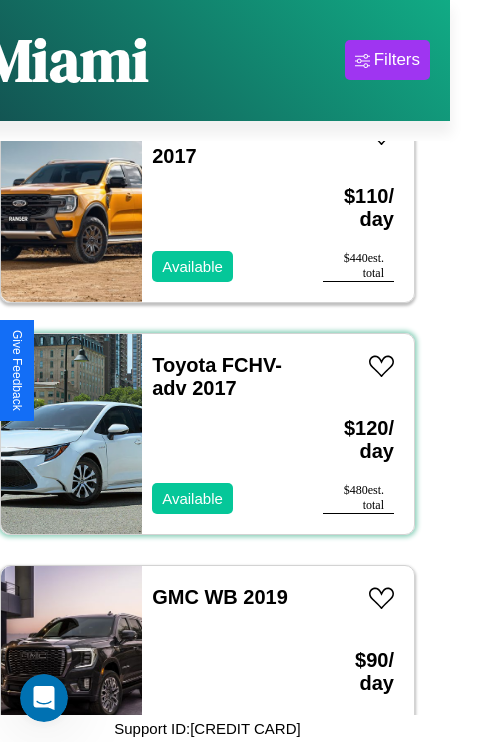 click on "Toyota   FCHV-adv   2017 Available" at bounding box center (222, 434) 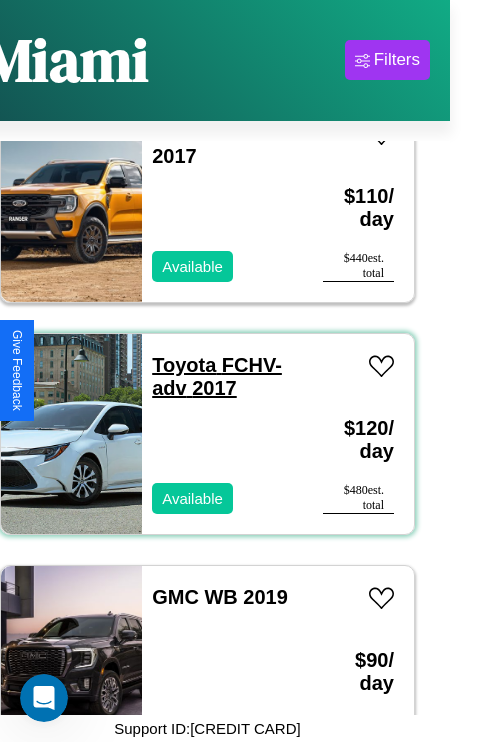 click on "Toyota   FCHV-adv   2017" at bounding box center [217, 376] 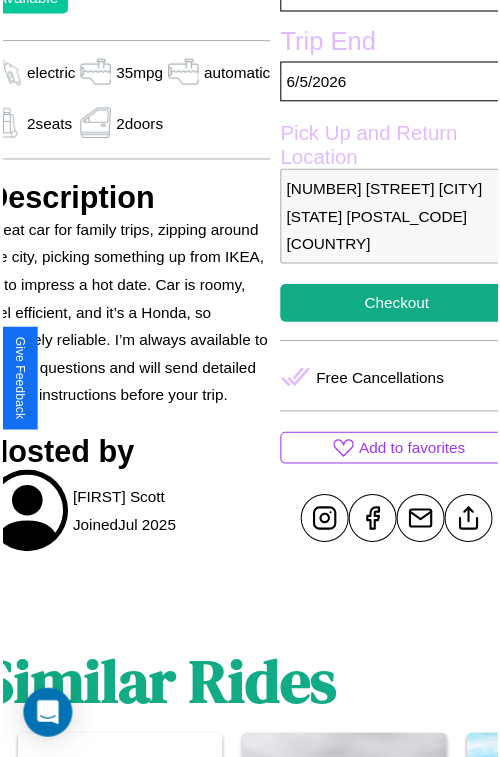 scroll, scrollTop: 550, scrollLeft: 96, axis: both 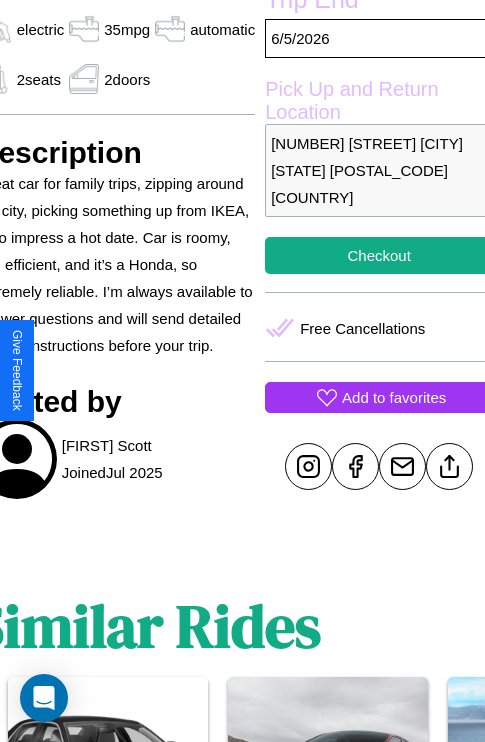 click on "Add to favorites" at bounding box center (394, 397) 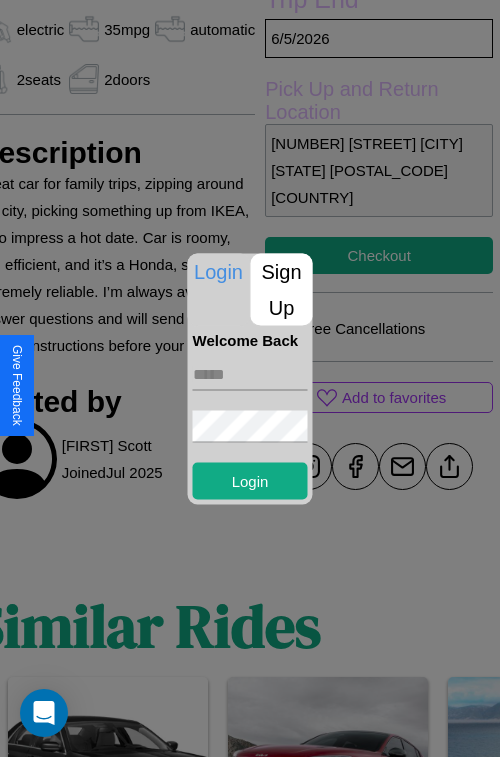 click on "Sign Up" at bounding box center [282, 289] 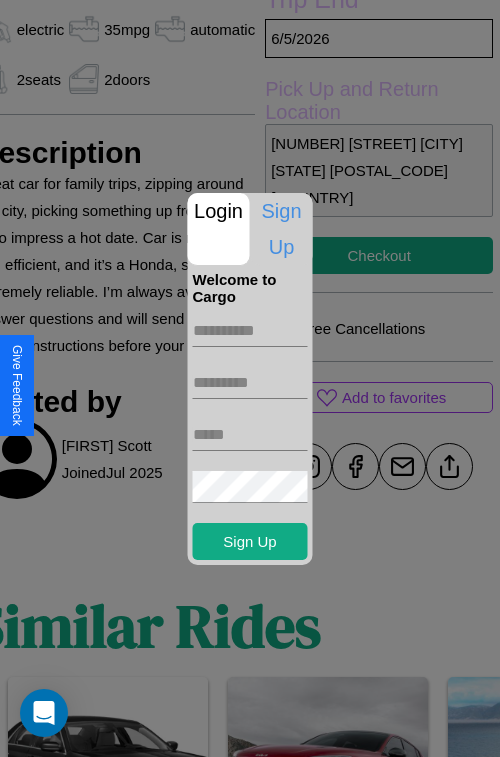 click at bounding box center (250, 331) 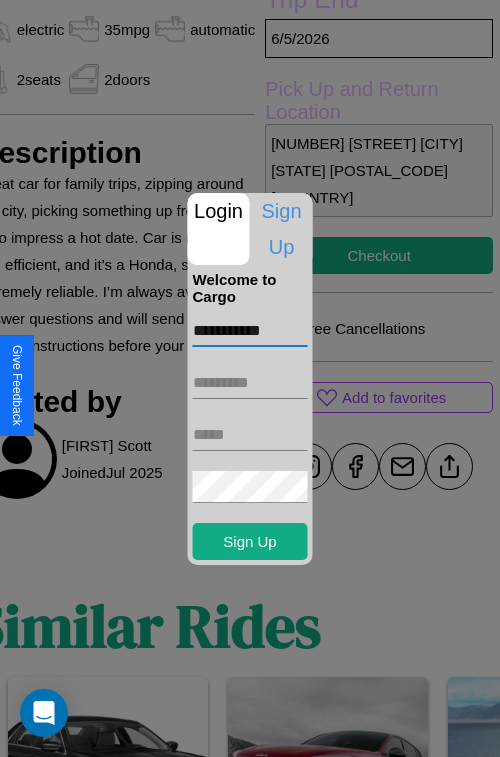 type on "**********" 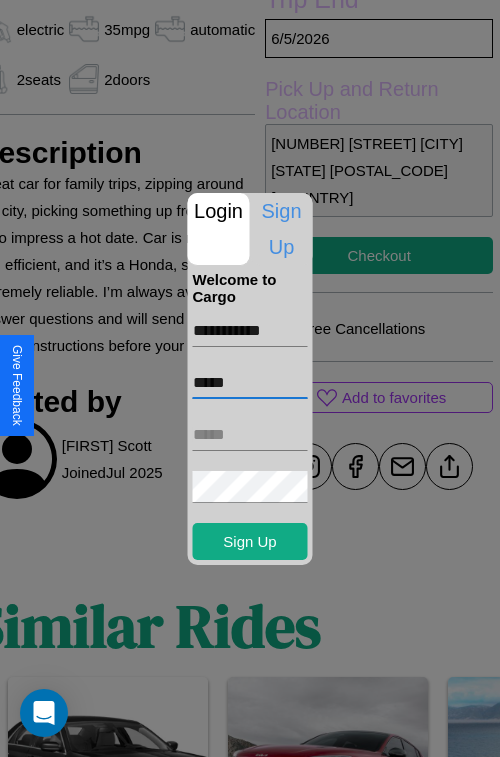 type on "*****" 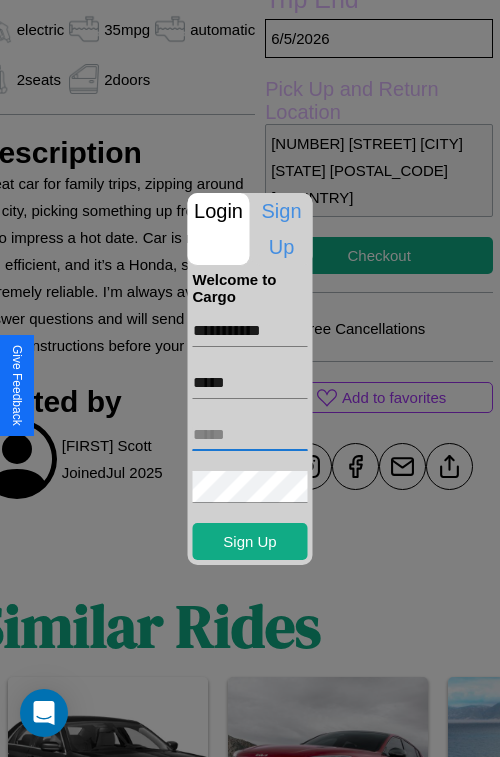 click at bounding box center [250, 435] 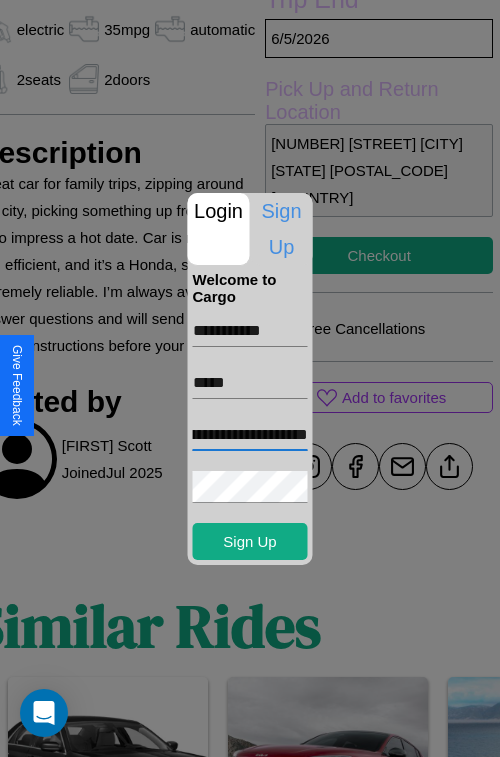 scroll, scrollTop: 0, scrollLeft: 101, axis: horizontal 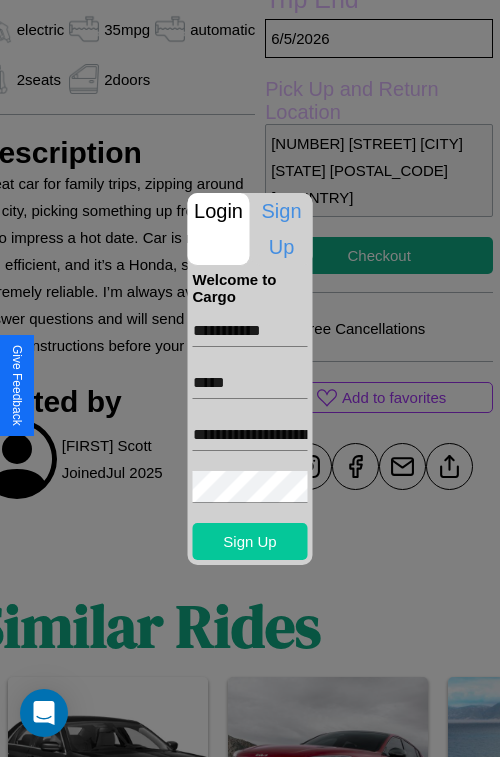click on "Sign Up" at bounding box center [250, 541] 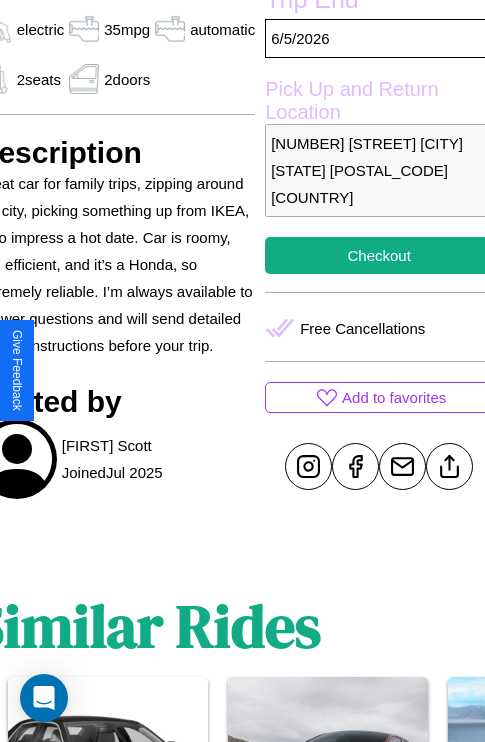 scroll, scrollTop: 408, scrollLeft: 96, axis: both 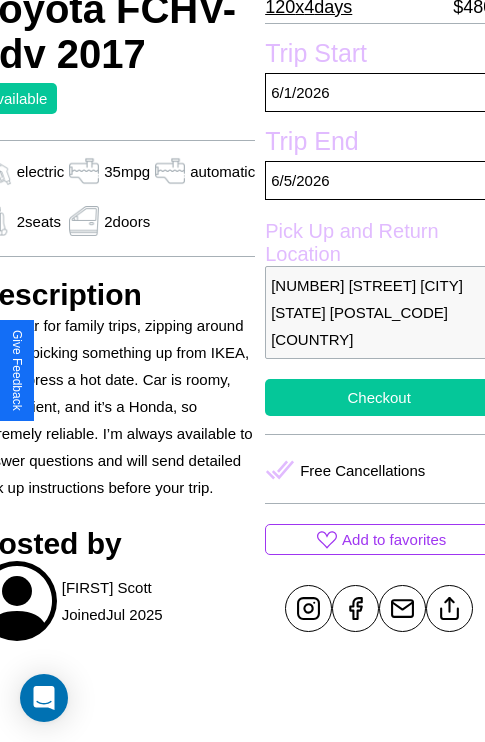 click on "Checkout" at bounding box center [379, 397] 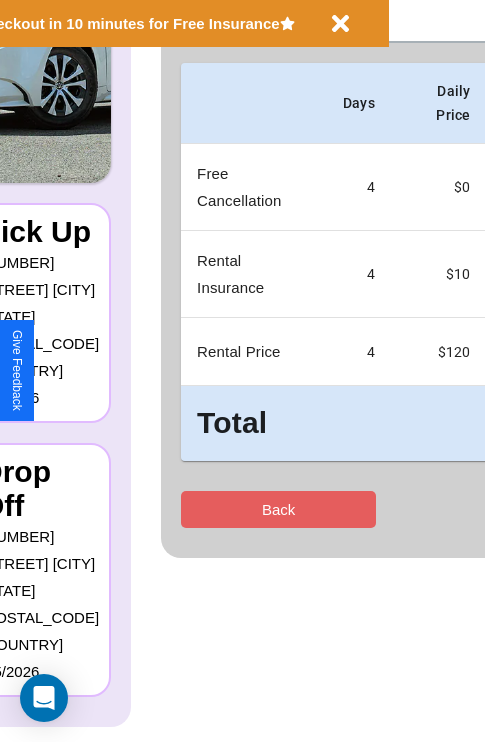 scroll, scrollTop: 0, scrollLeft: 0, axis: both 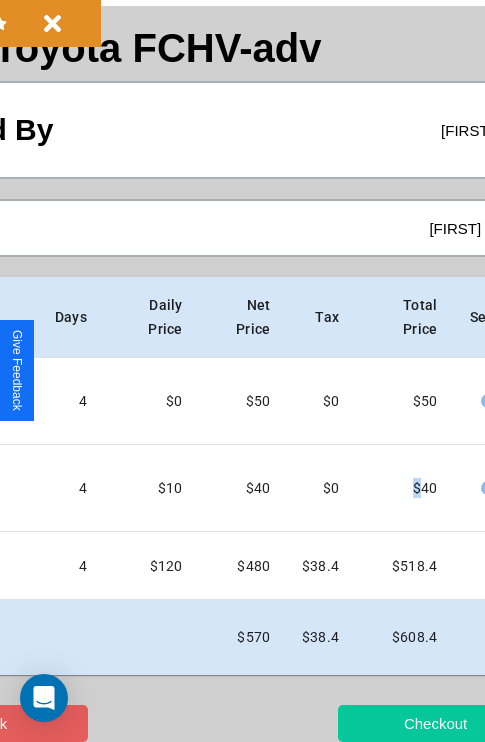 click on "Checkout" at bounding box center [435, 723] 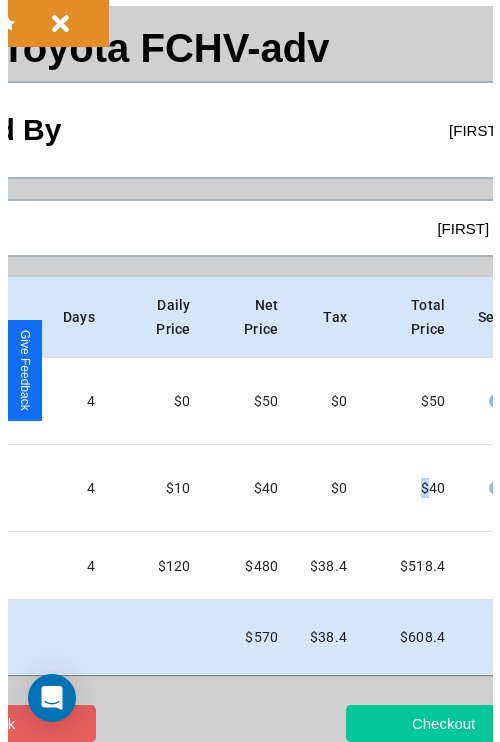 scroll, scrollTop: 0, scrollLeft: 0, axis: both 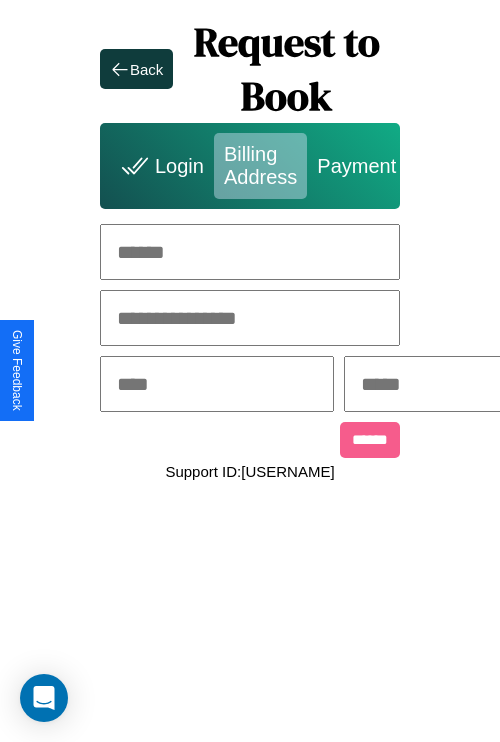 click at bounding box center [250, 252] 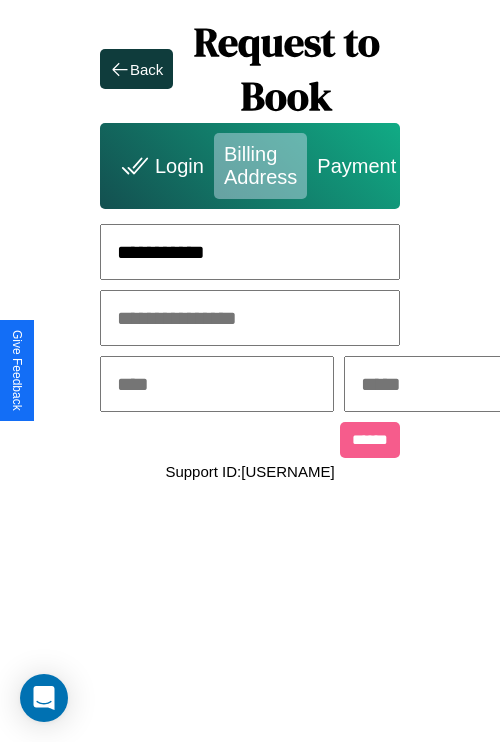 type on "**********" 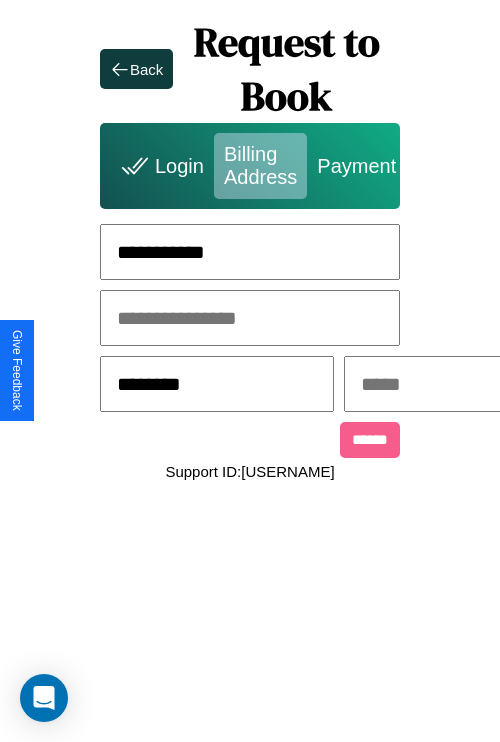 type on "********" 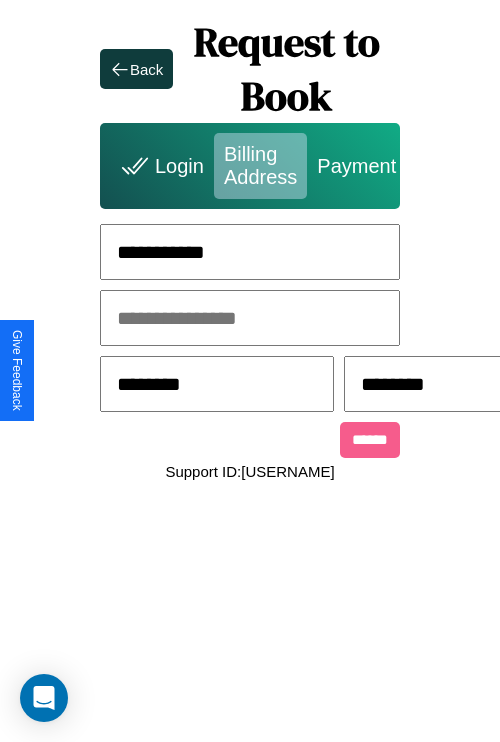 scroll, scrollTop: 0, scrollLeft: 517, axis: horizontal 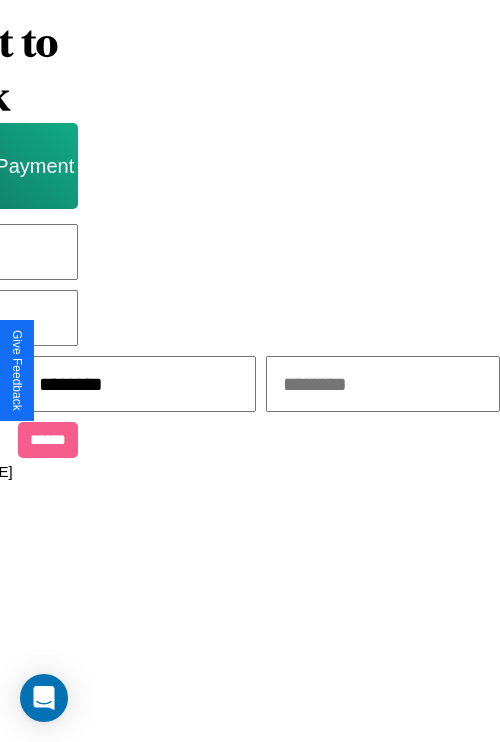 type on "********" 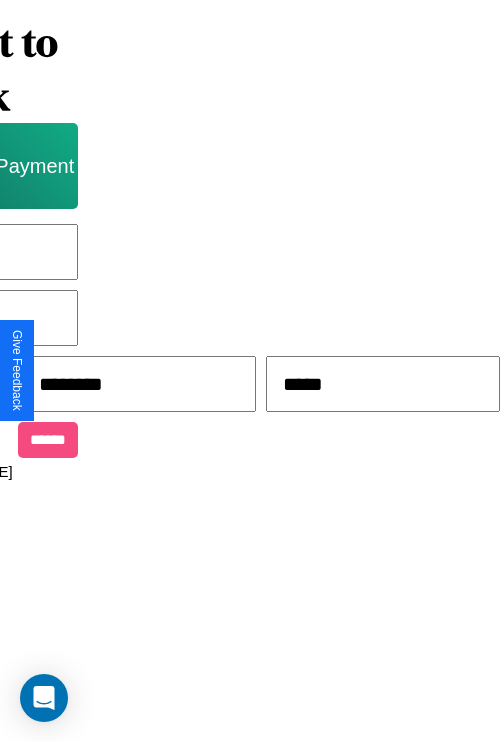 type on "*****" 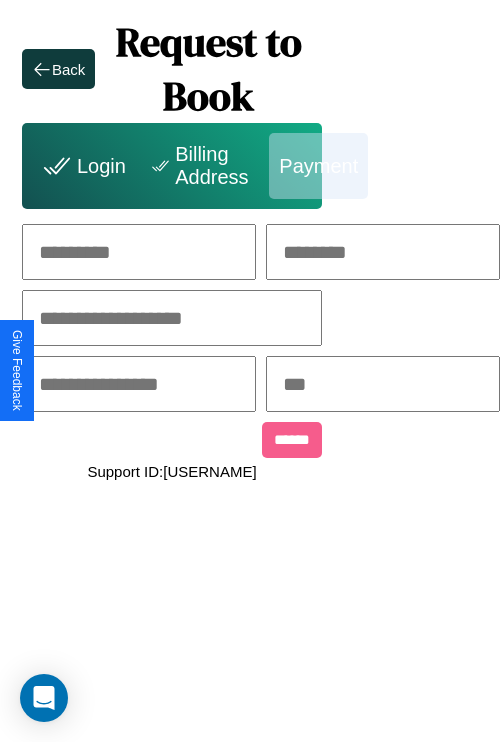 click at bounding box center [139, 252] 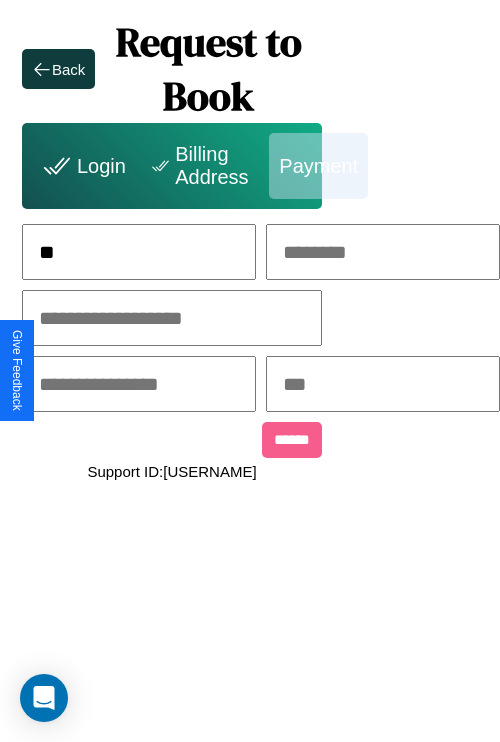 scroll, scrollTop: 0, scrollLeft: 133, axis: horizontal 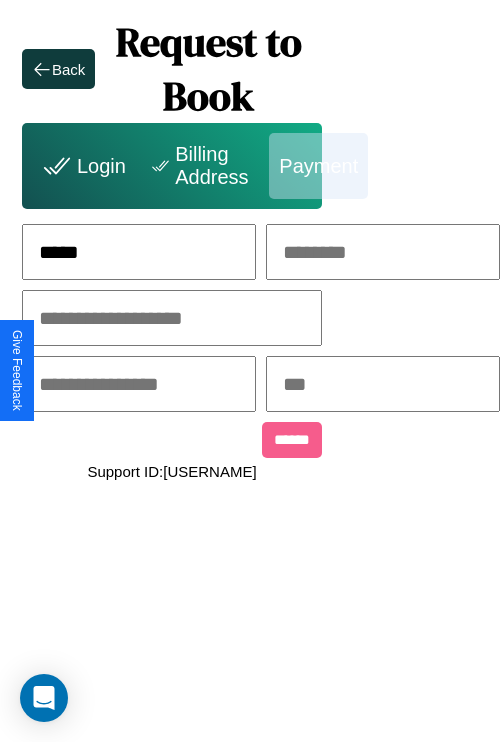 type on "*****" 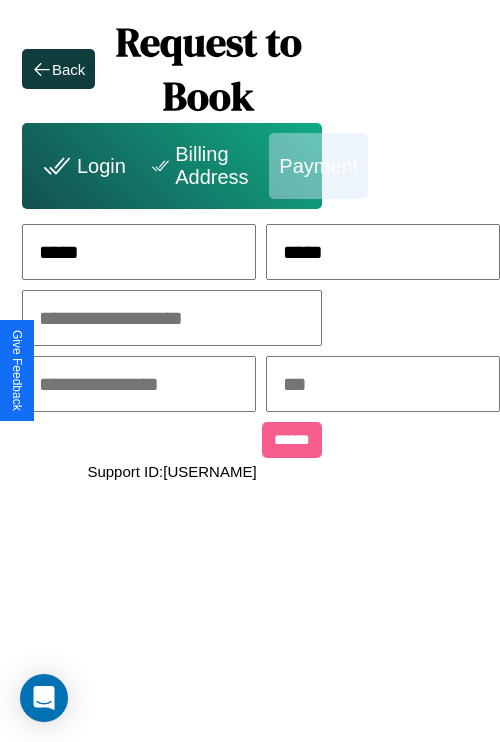 type on "*****" 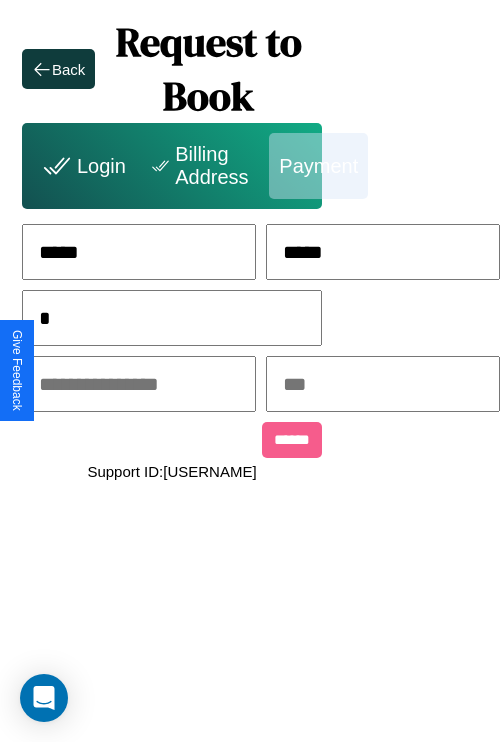 scroll, scrollTop: 0, scrollLeft: 128, axis: horizontal 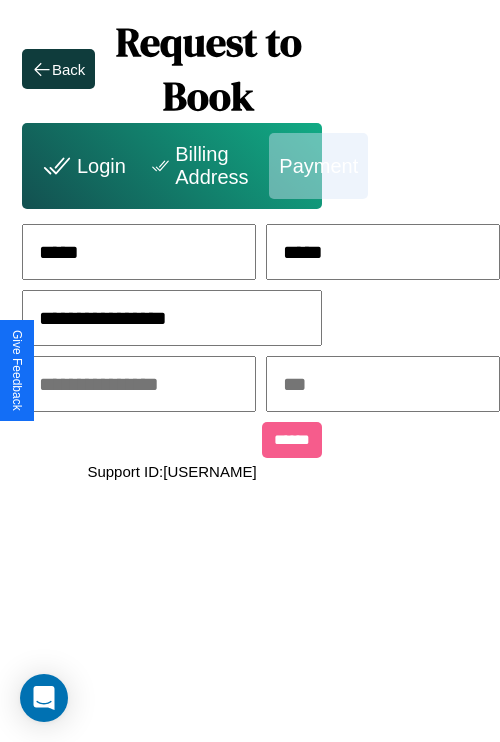 type on "**********" 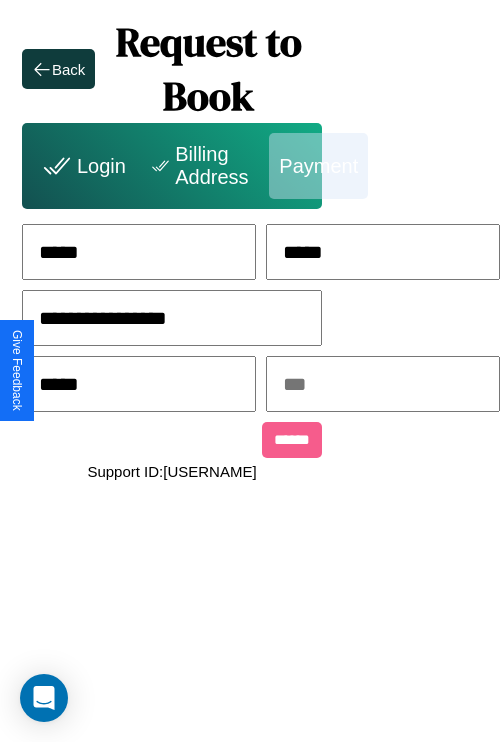type on "*****" 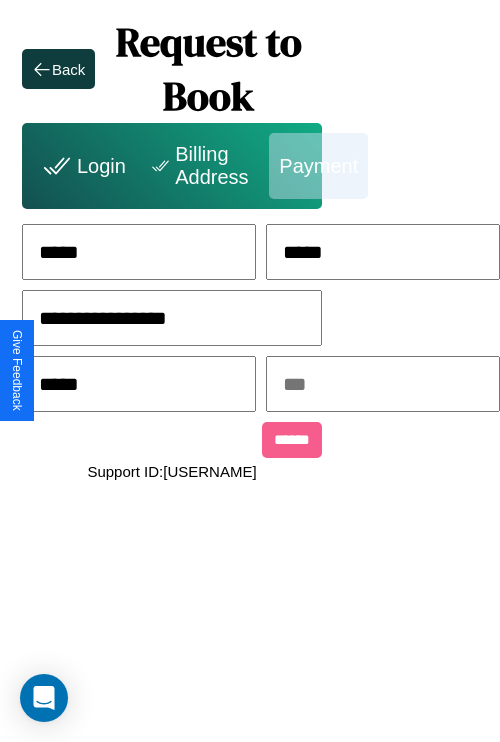 click at bounding box center [383, 384] 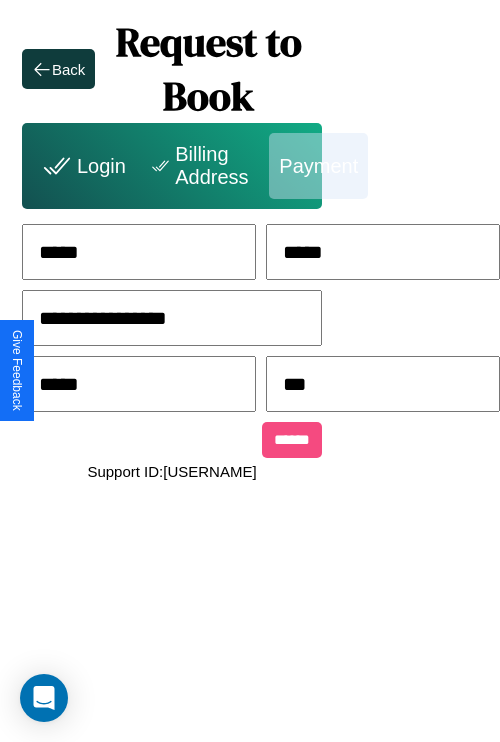 type on "***" 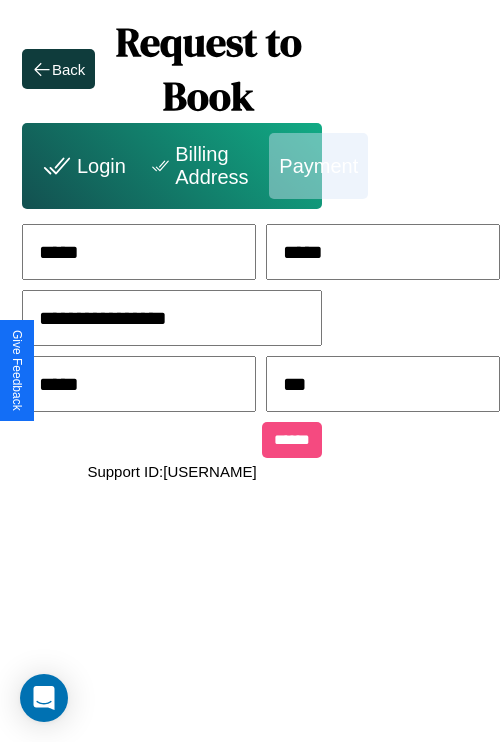 click on "******" at bounding box center (292, 440) 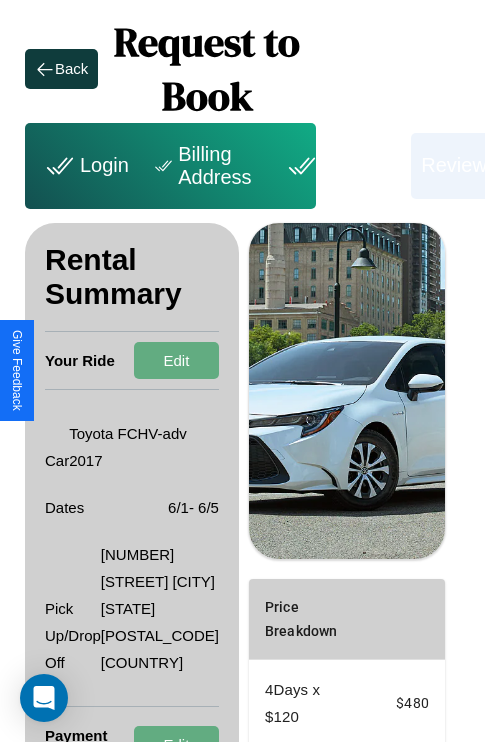 scroll, scrollTop: 328, scrollLeft: 72, axis: both 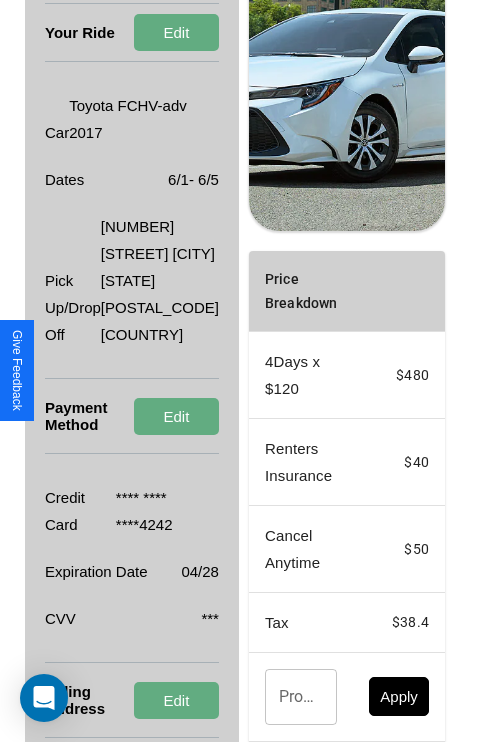 click on "Promo Code" at bounding box center [290, 697] 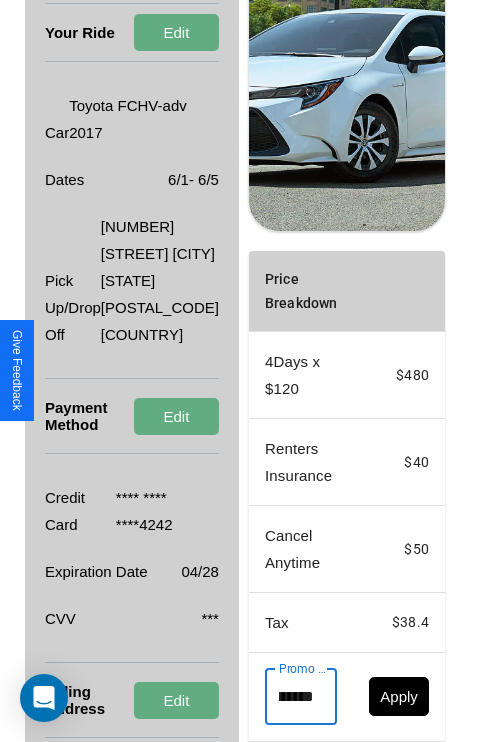 scroll, scrollTop: 0, scrollLeft: 50, axis: horizontal 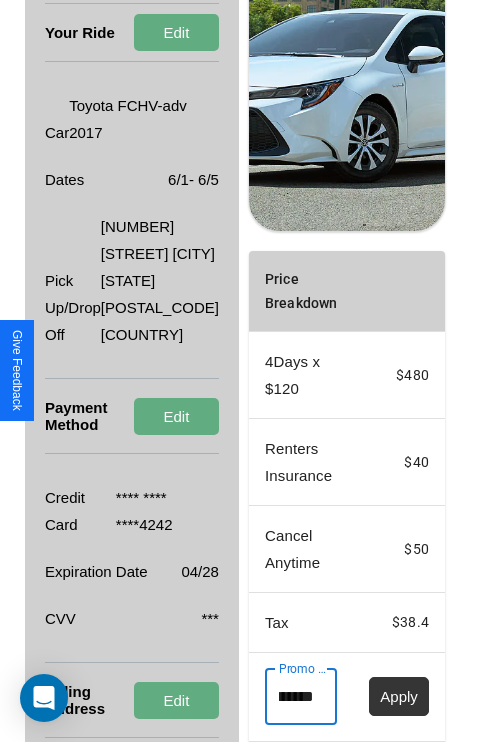 type on "********" 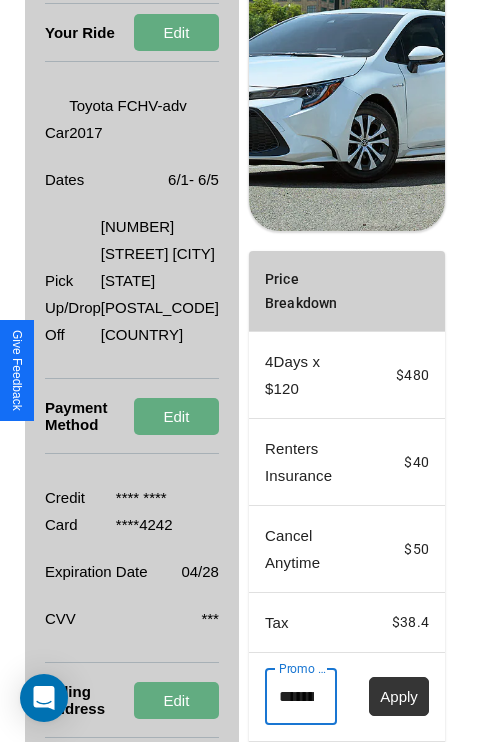 click on "Apply" at bounding box center (399, 696) 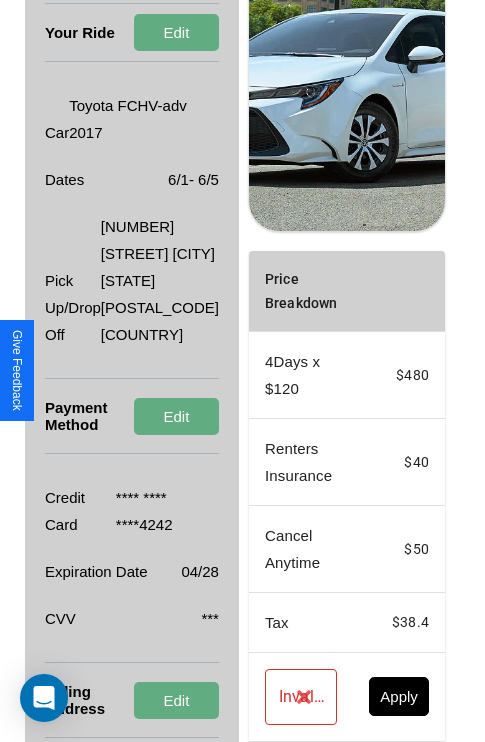 scroll, scrollTop: 0, scrollLeft: 72, axis: horizontal 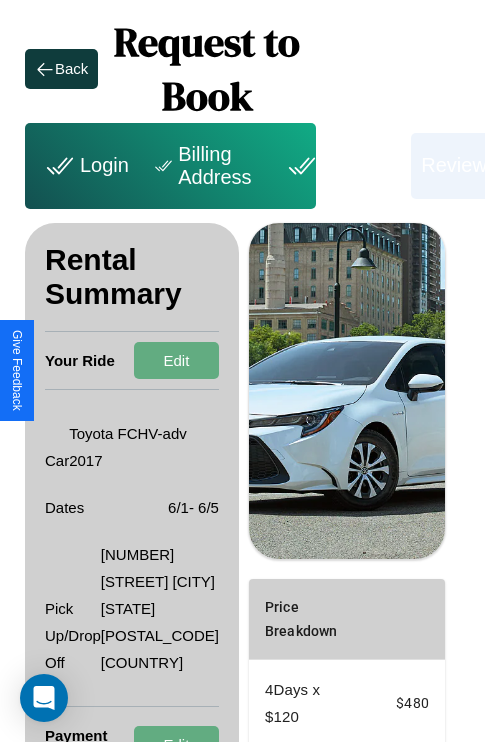 click on "Payment" at bounding box center [341, 166] 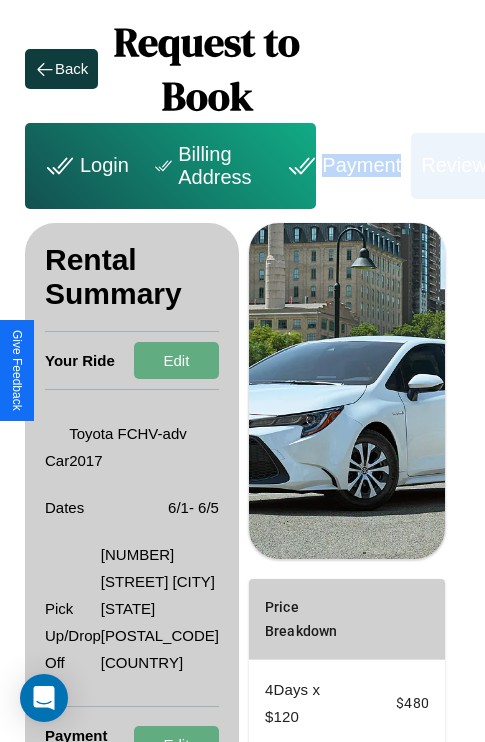 click on "Payment" at bounding box center [341, 166] 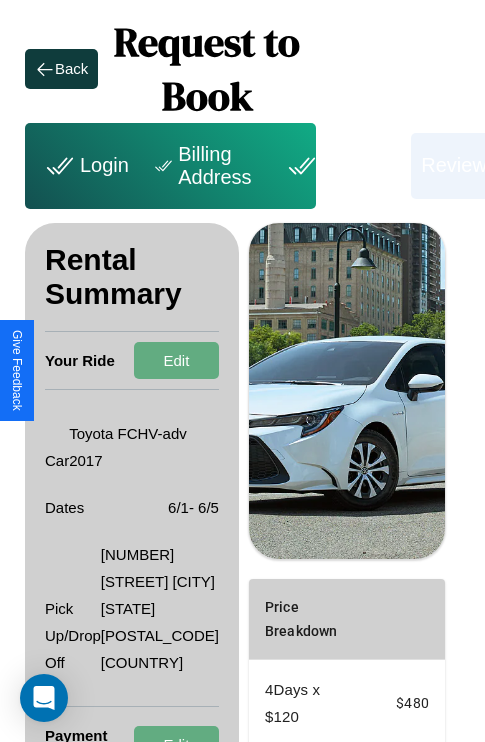 click on "Payment" at bounding box center (341, 166) 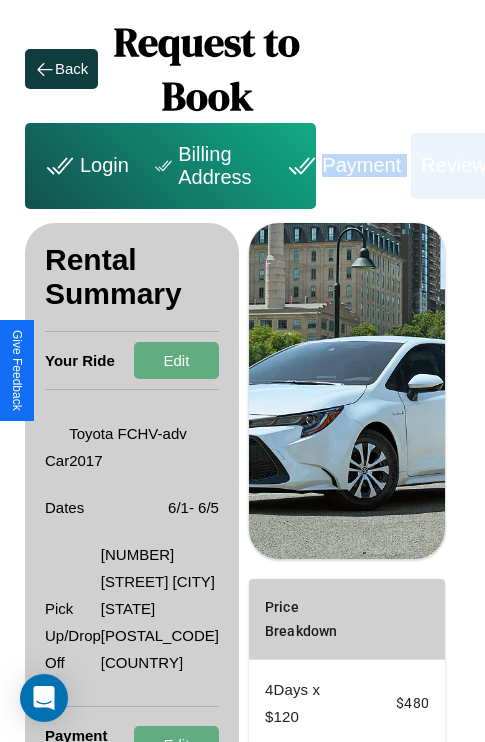 click on "Payment" at bounding box center [341, 166] 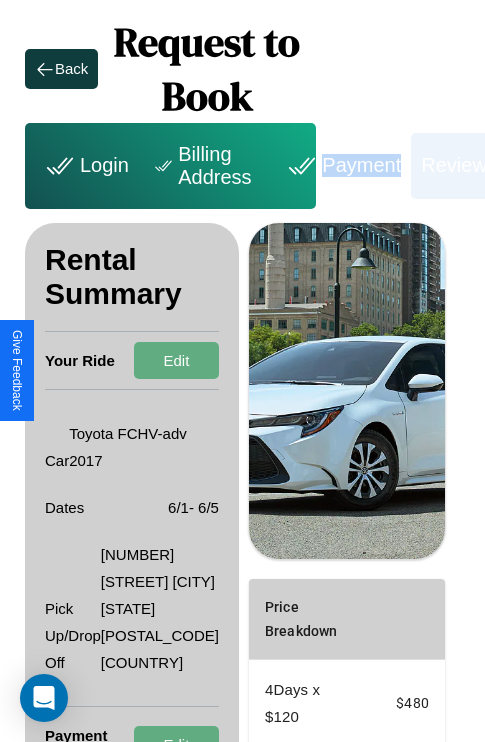click on "Payment" at bounding box center [341, 166] 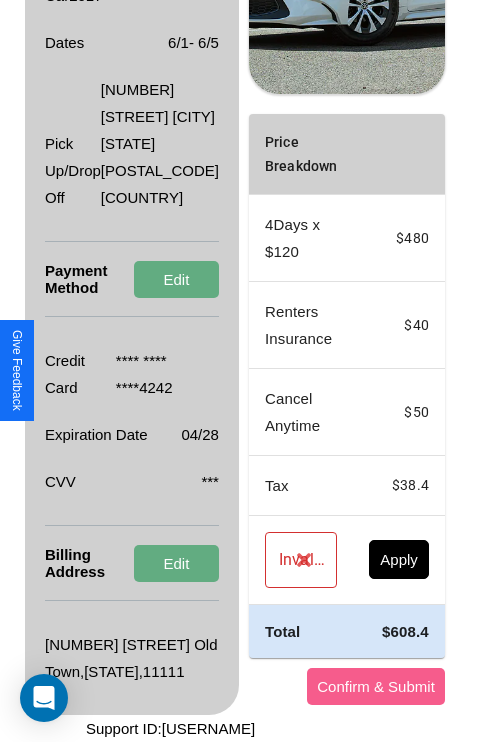 scroll, scrollTop: 482, scrollLeft: 72, axis: both 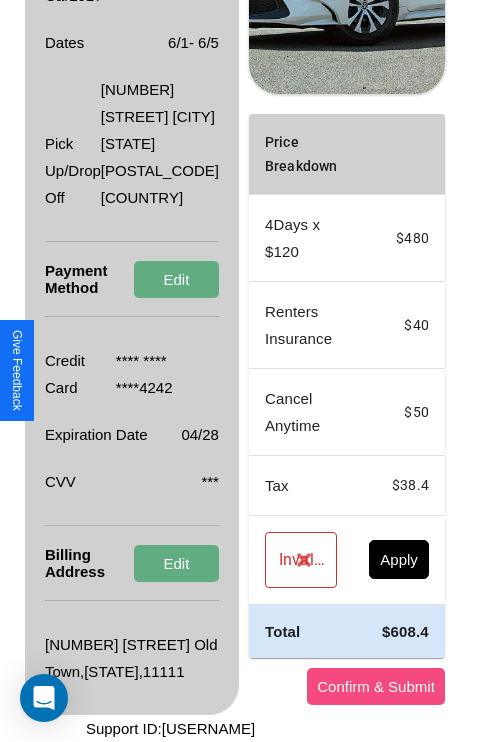 click on "Confirm & Submit" at bounding box center (376, 686) 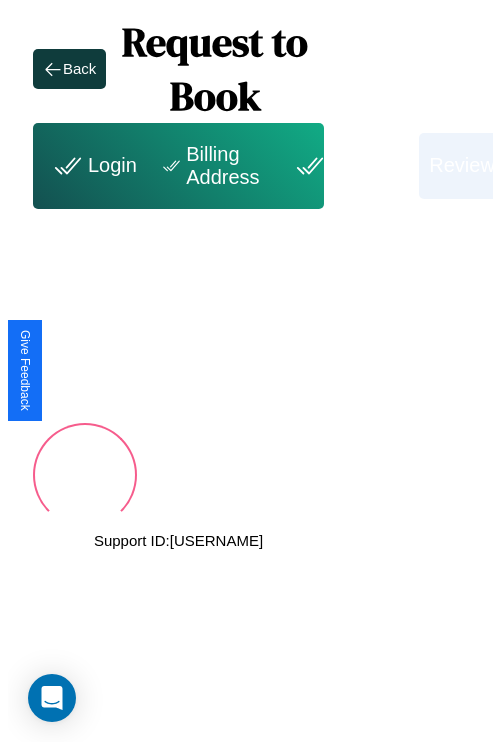 scroll, scrollTop: 0, scrollLeft: 72, axis: horizontal 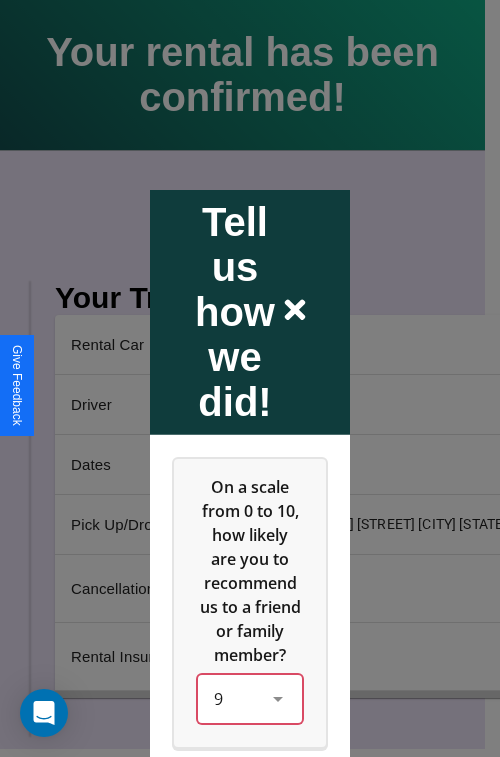 click on "9" at bounding box center [250, 698] 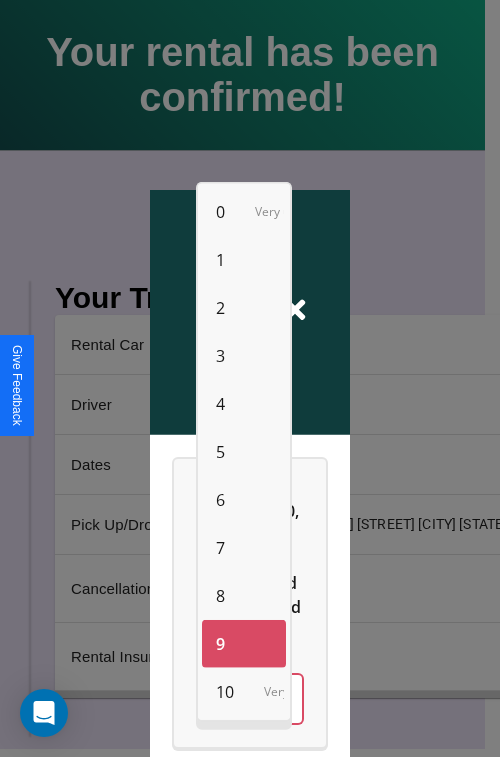 click on "0" at bounding box center (220, 212) 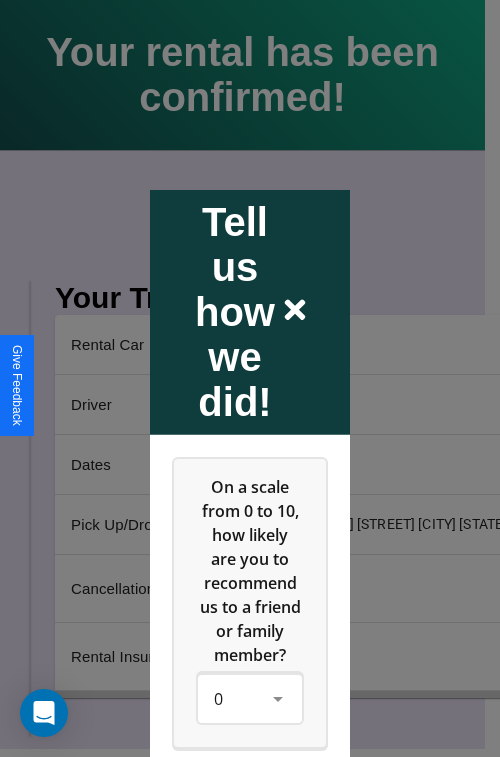 click 